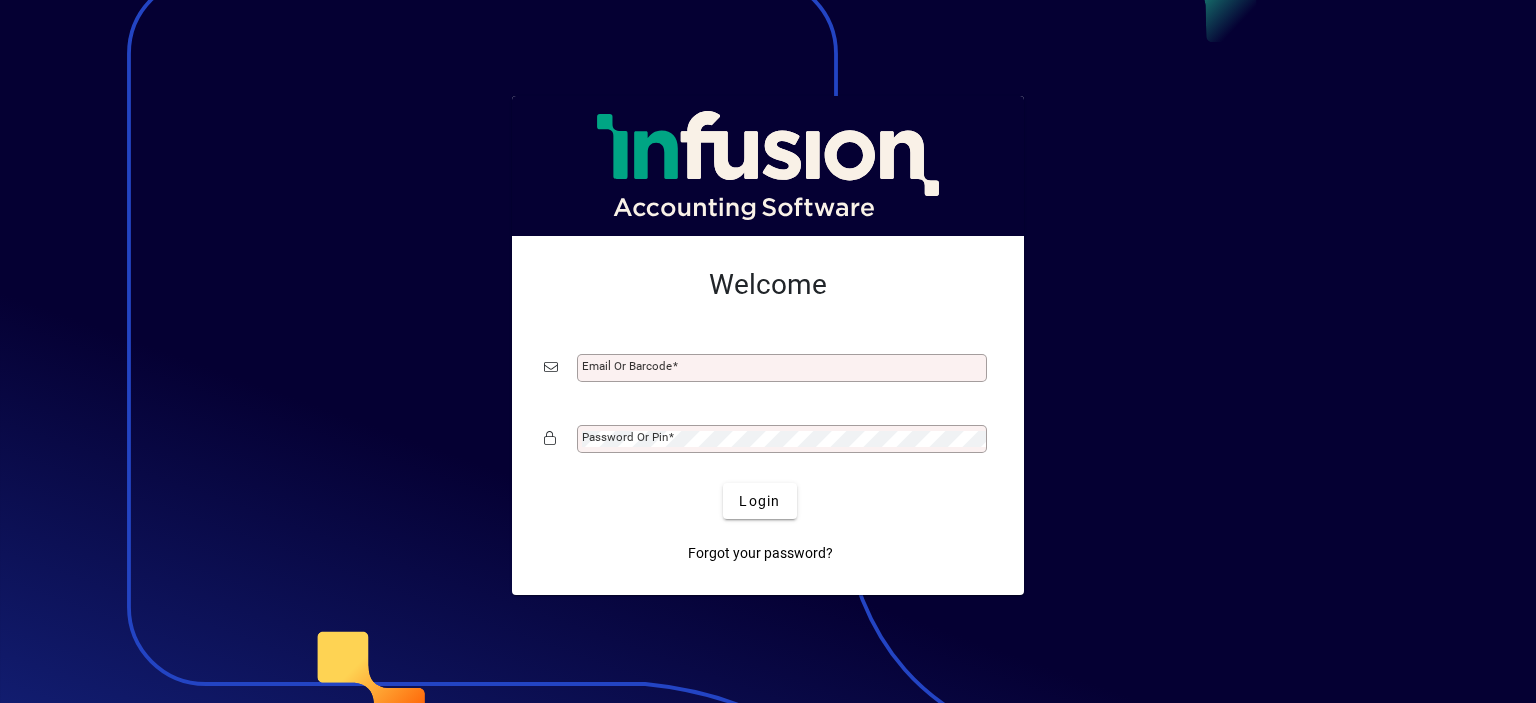 scroll, scrollTop: 0, scrollLeft: 0, axis: both 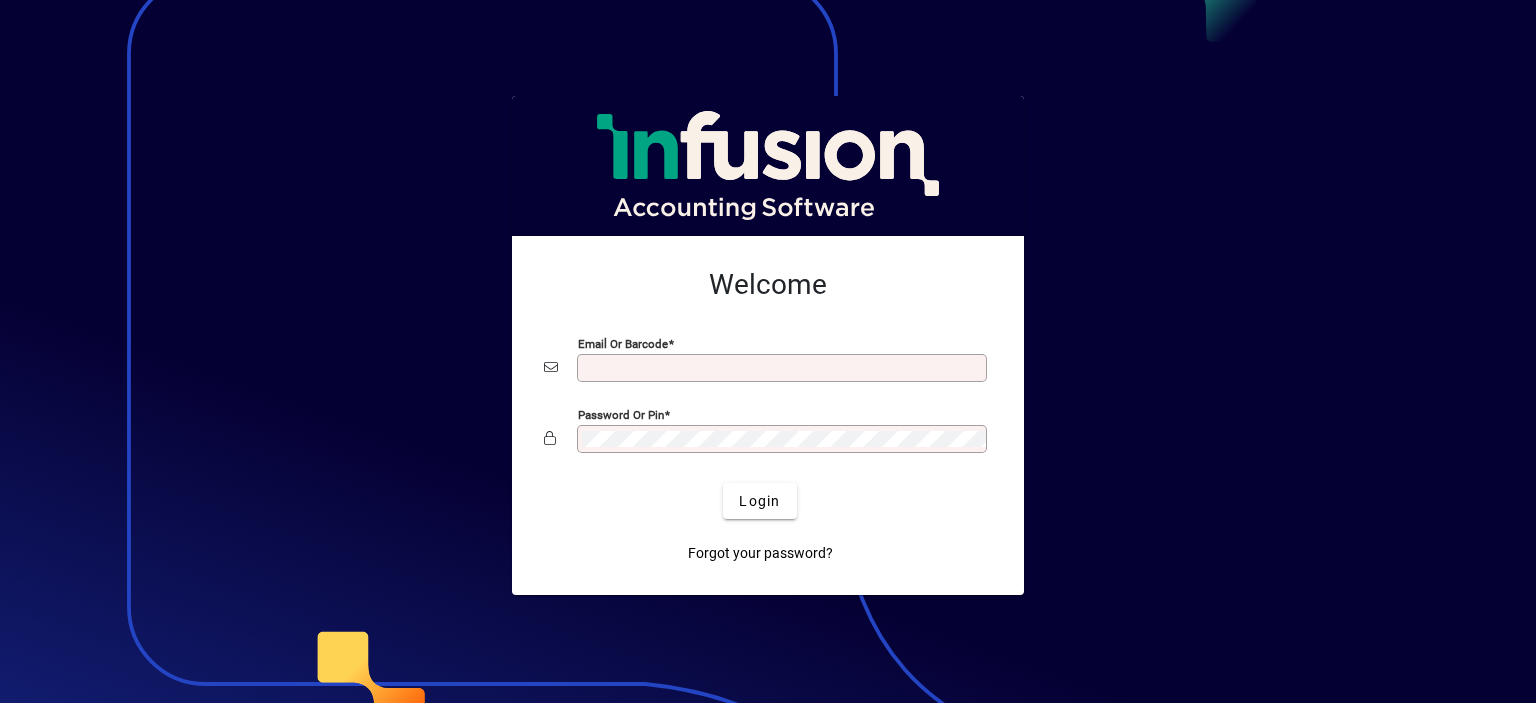 type on "**********" 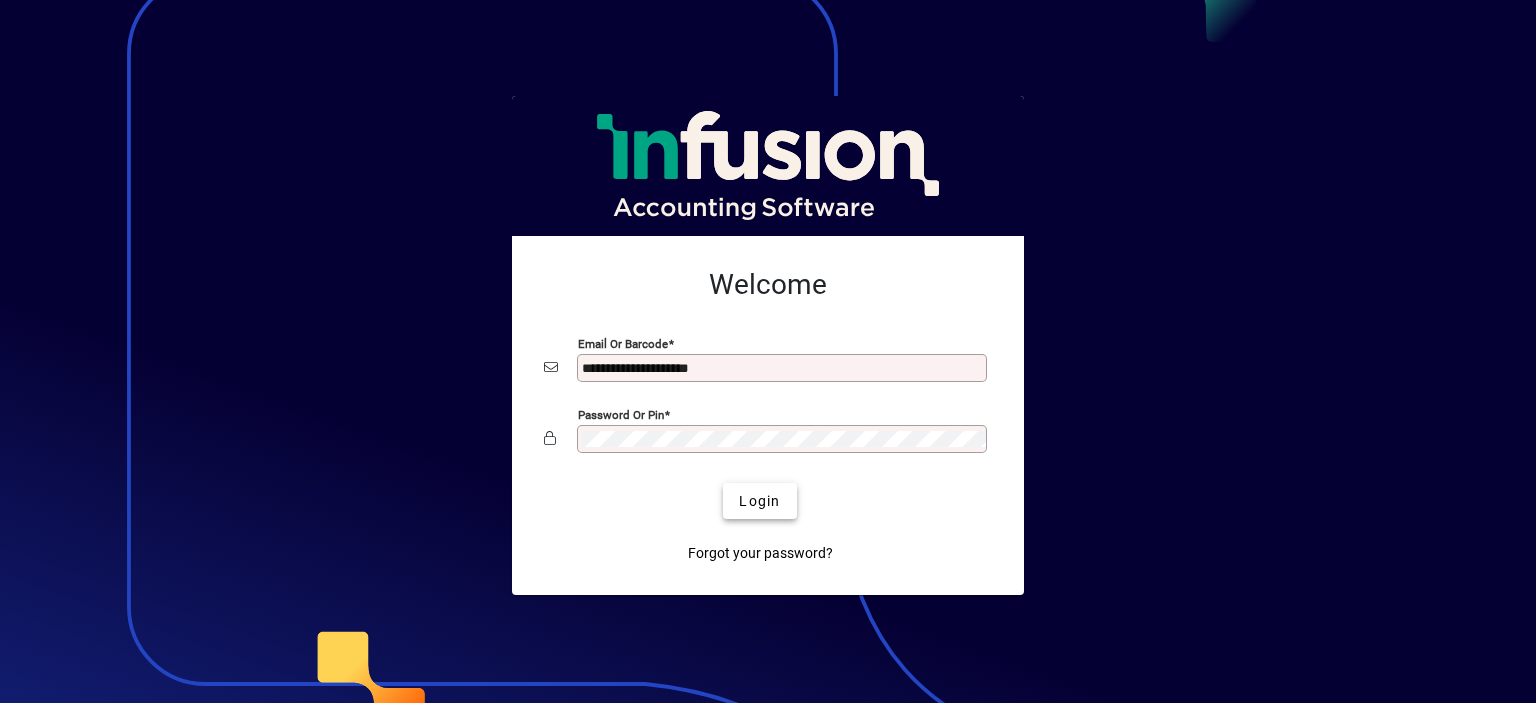 click on "Login" 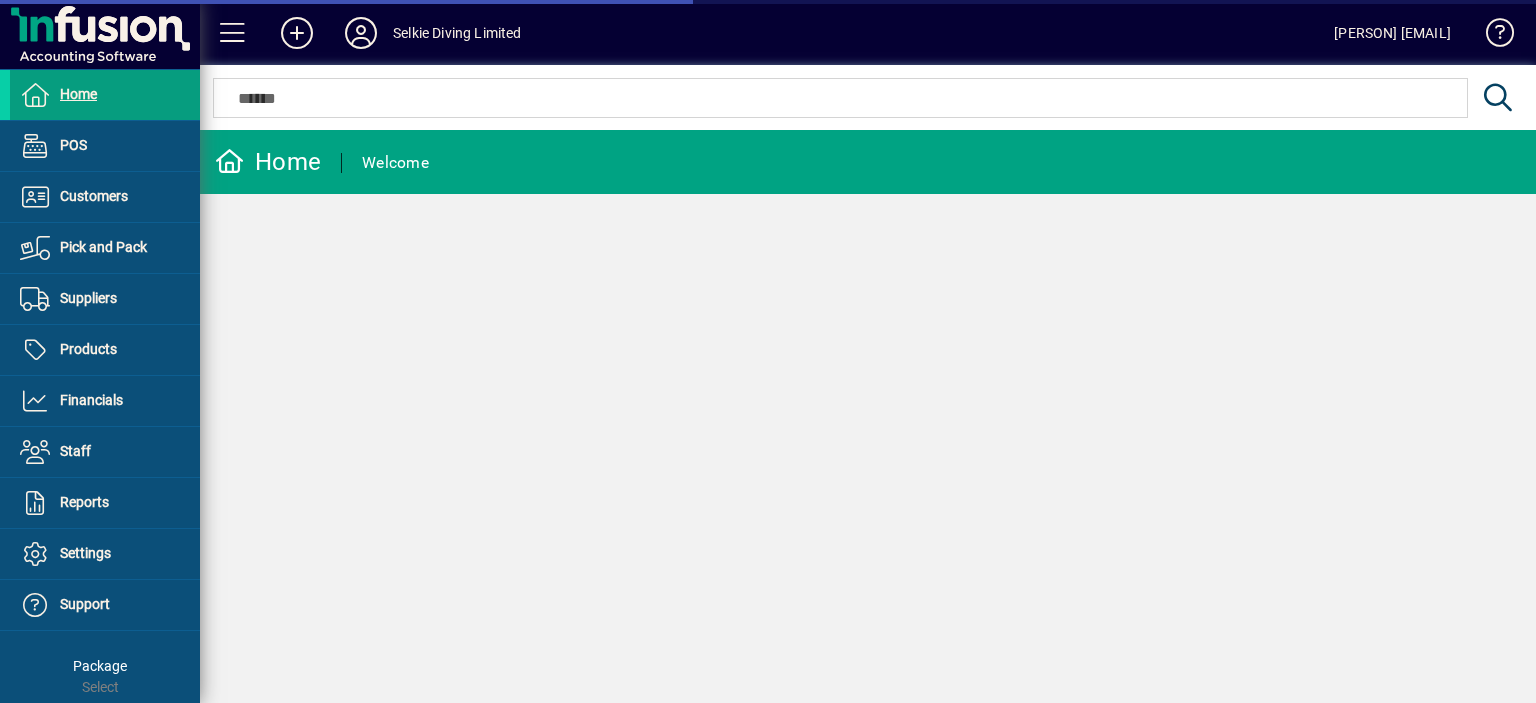scroll, scrollTop: 0, scrollLeft: 0, axis: both 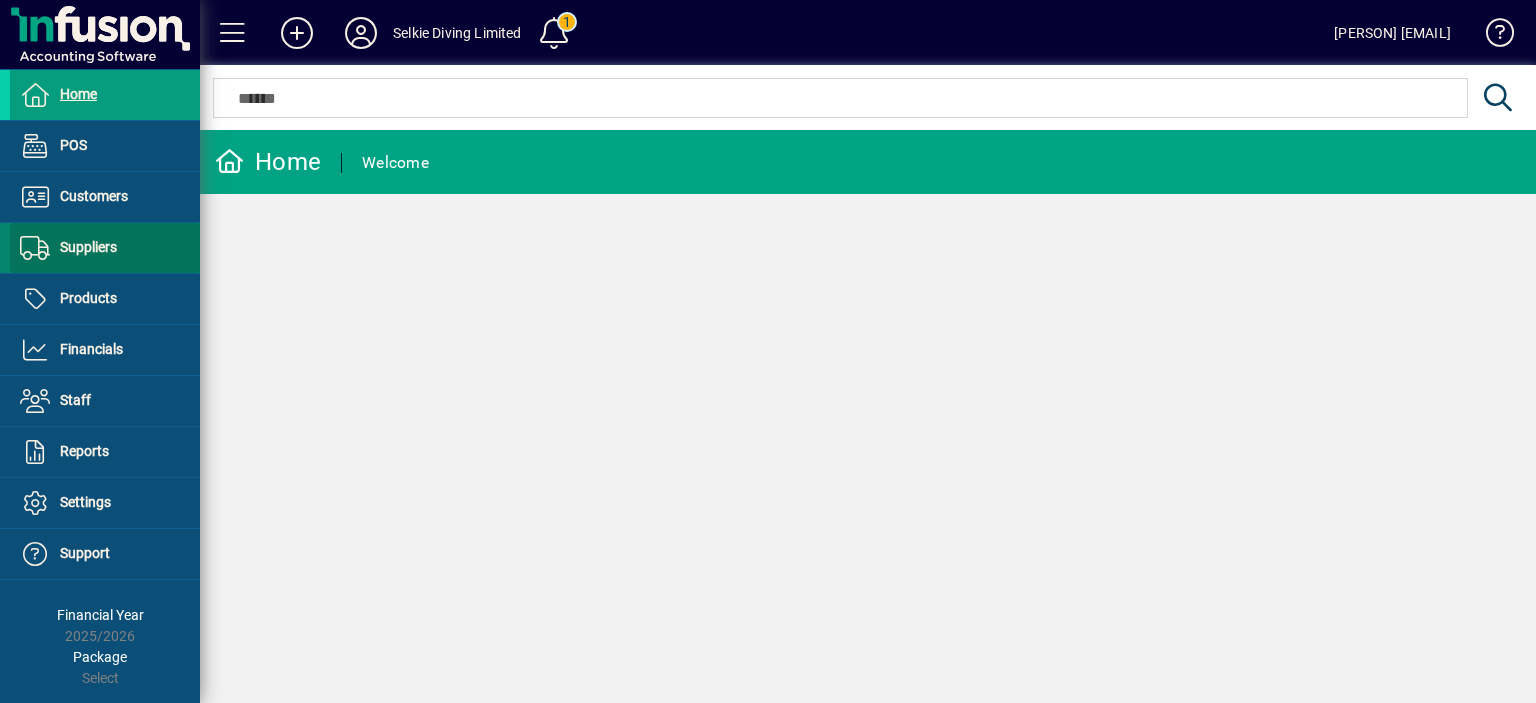 click on "Suppliers" at bounding box center (63, 248) 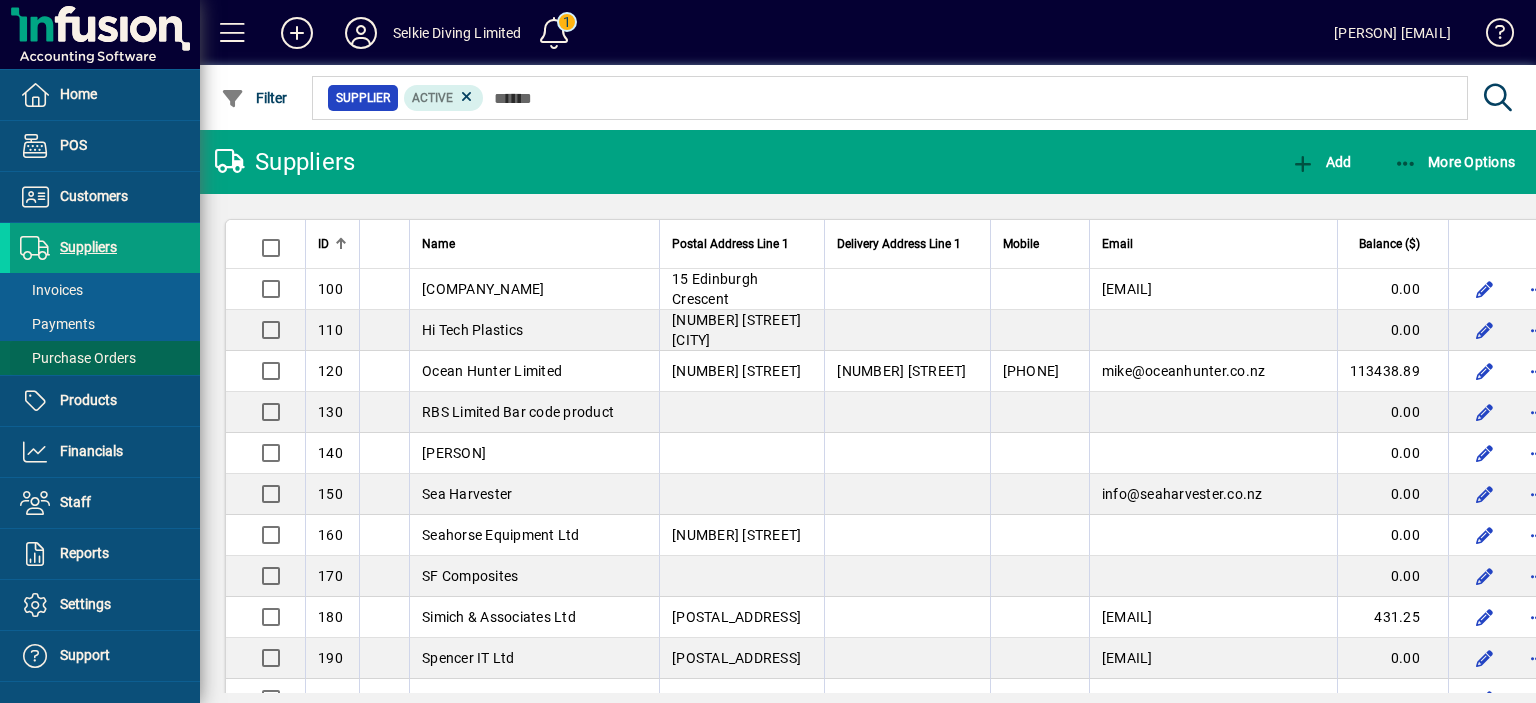 click on "Purchase Orders" at bounding box center (73, 358) 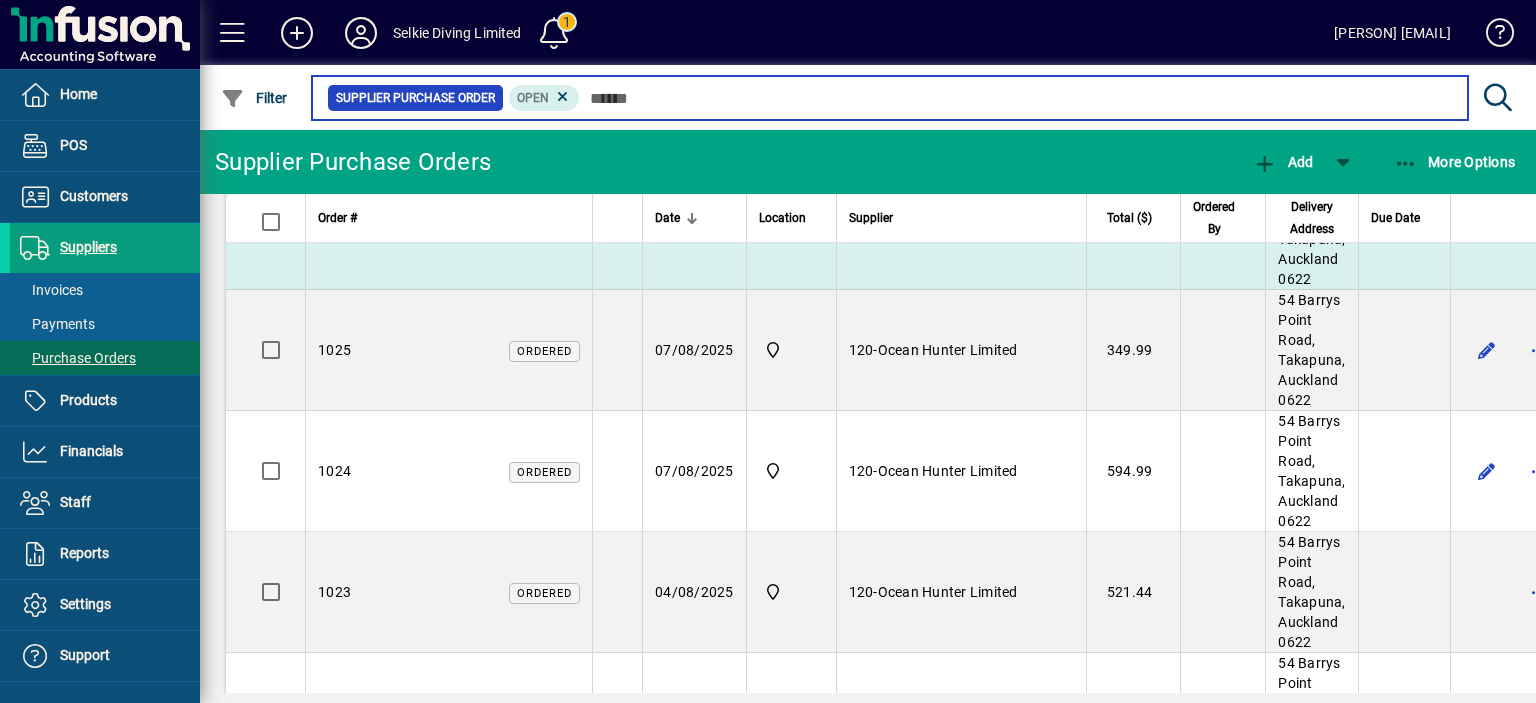 scroll, scrollTop: 0, scrollLeft: 0, axis: both 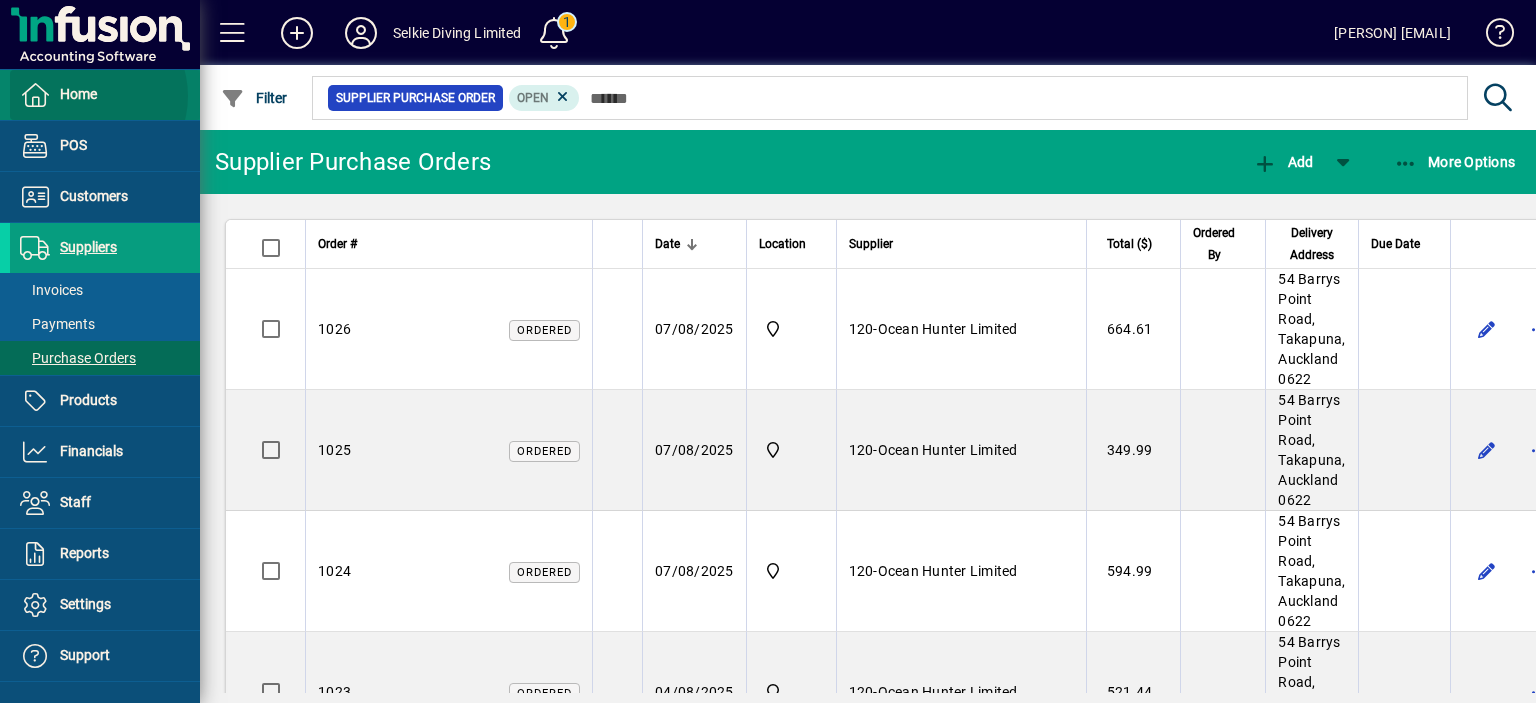 click on "Home" at bounding box center [78, 94] 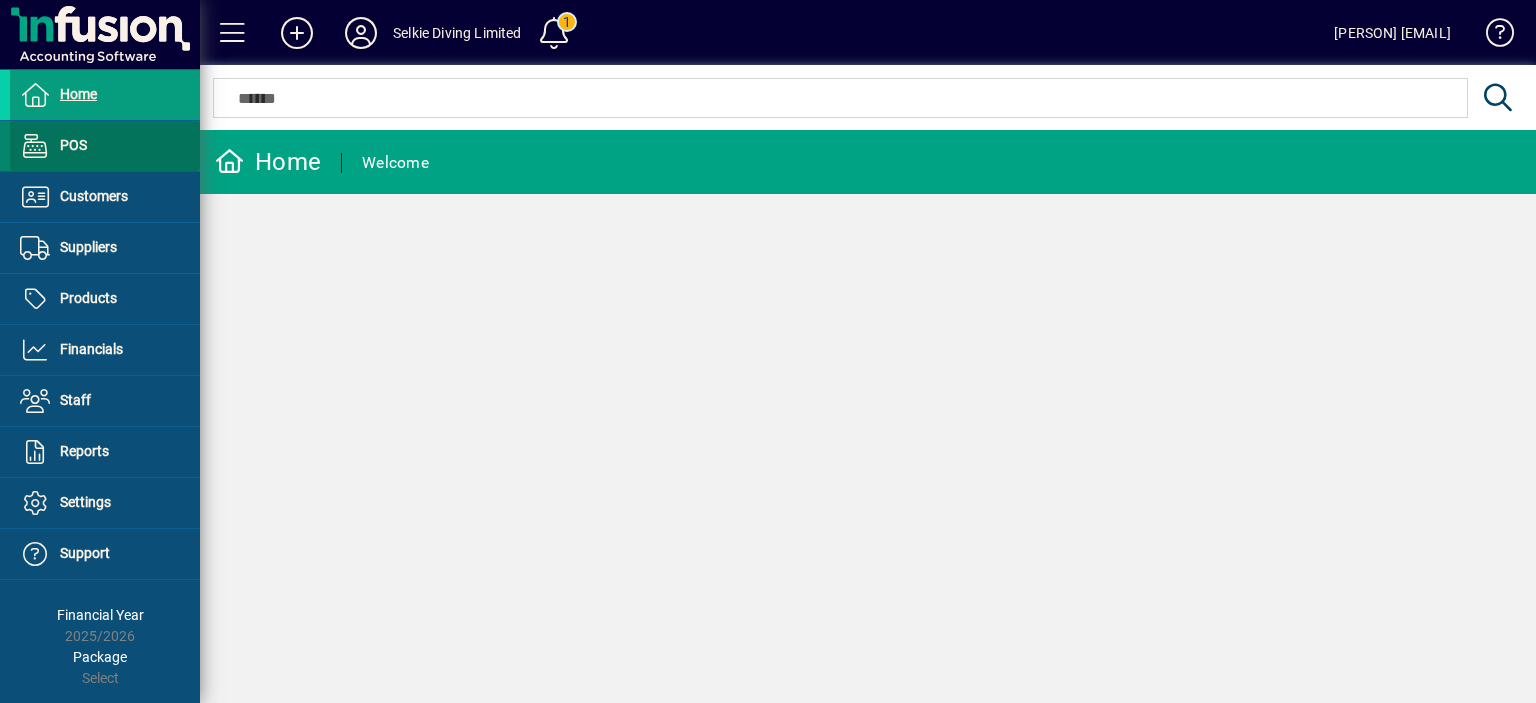click on "POS" at bounding box center (73, 145) 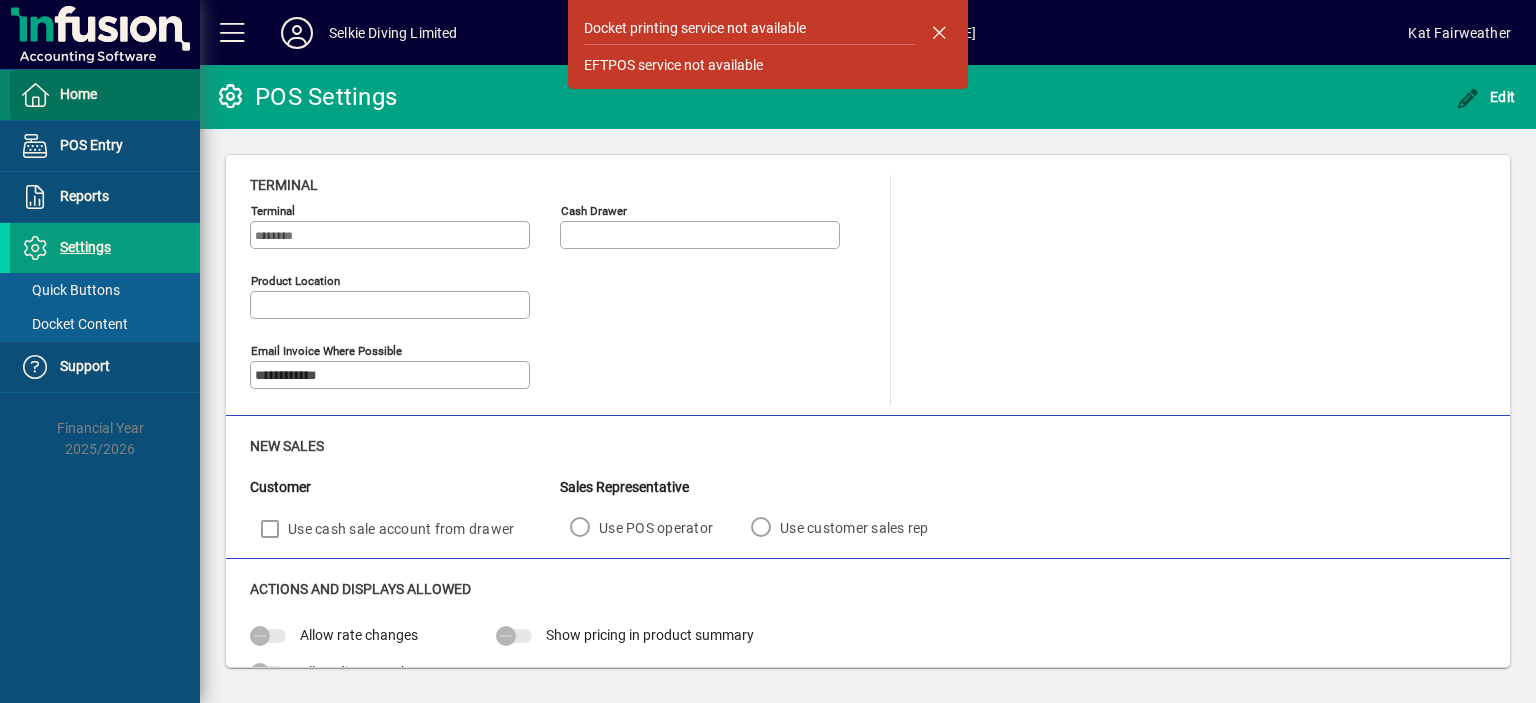 click on "Home" at bounding box center [78, 94] 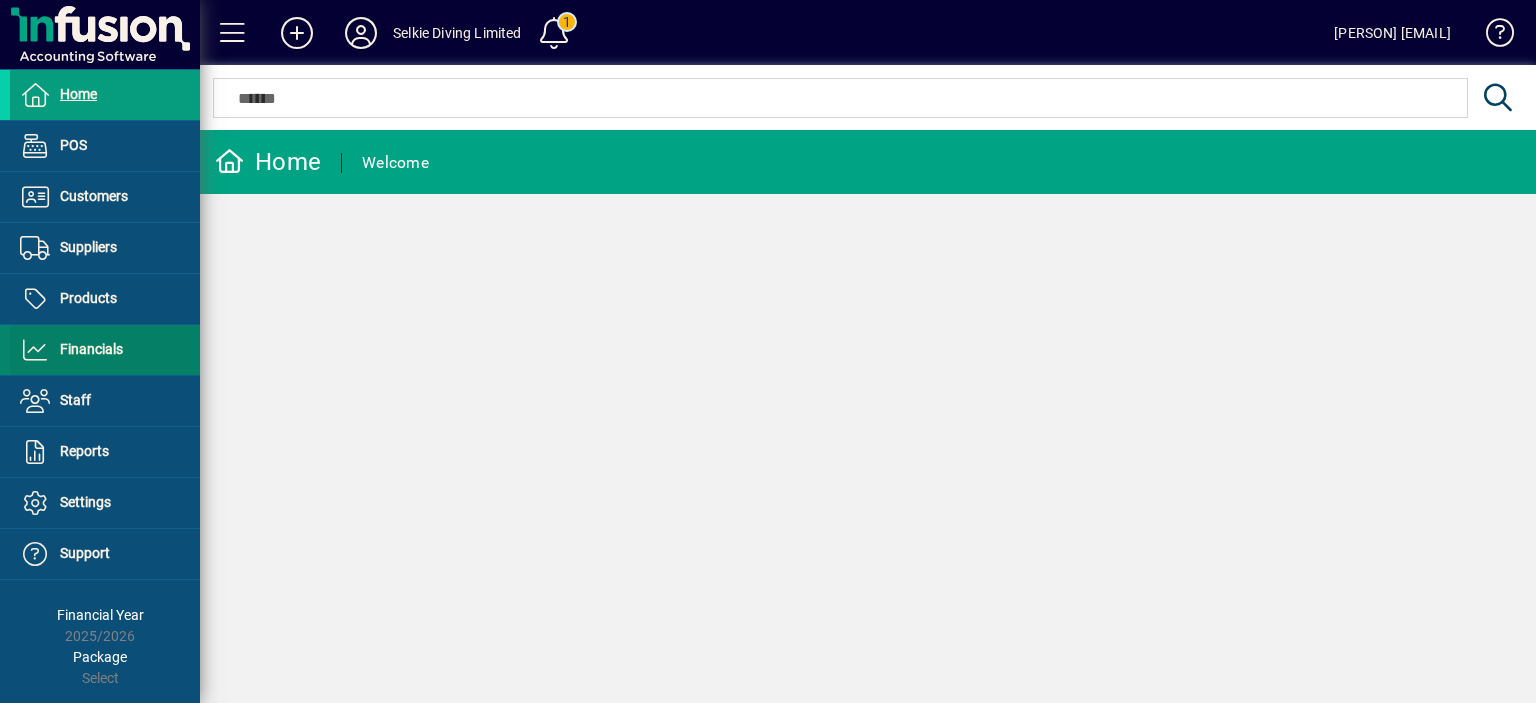 click on "Financials" at bounding box center (91, 349) 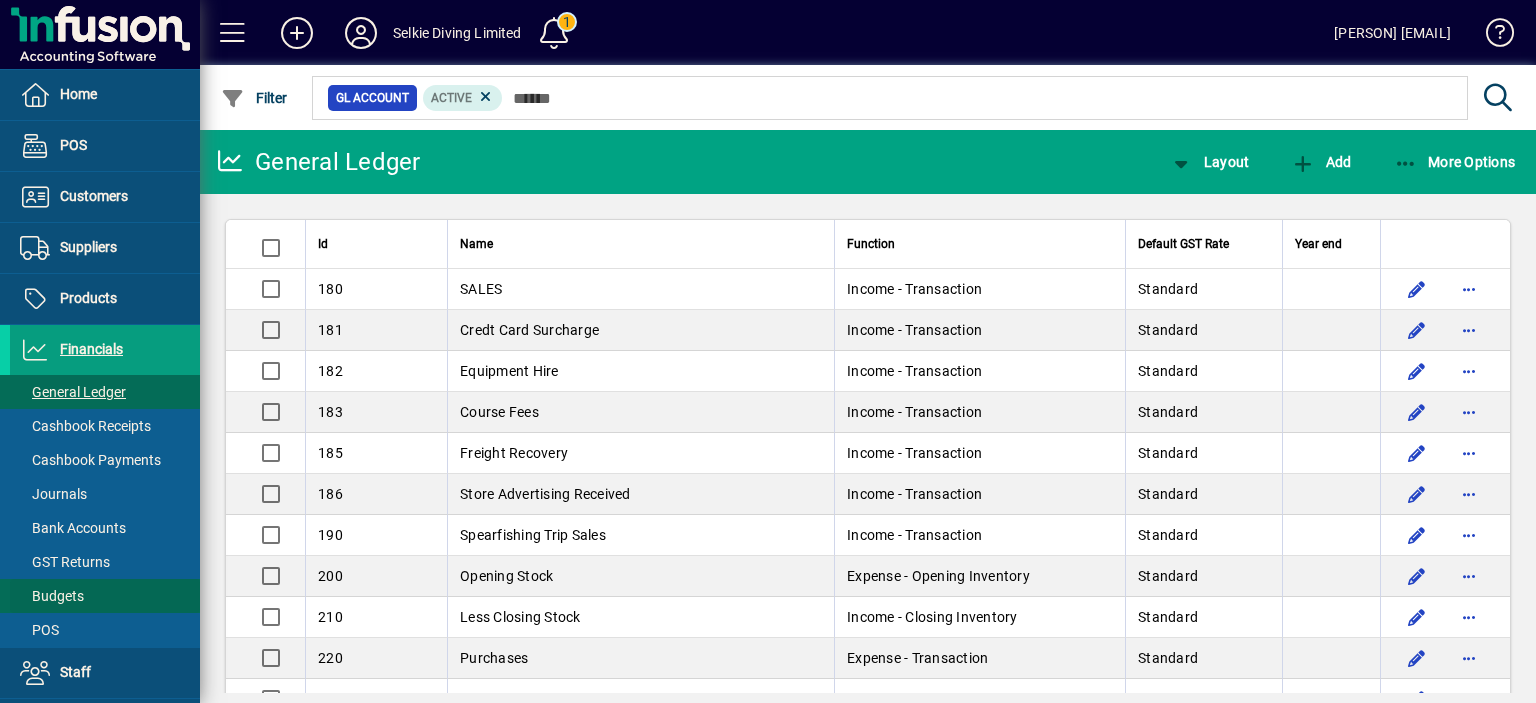 drag, startPoint x: 46, startPoint y: 628, endPoint x: 120, endPoint y: 594, distance: 81.437096 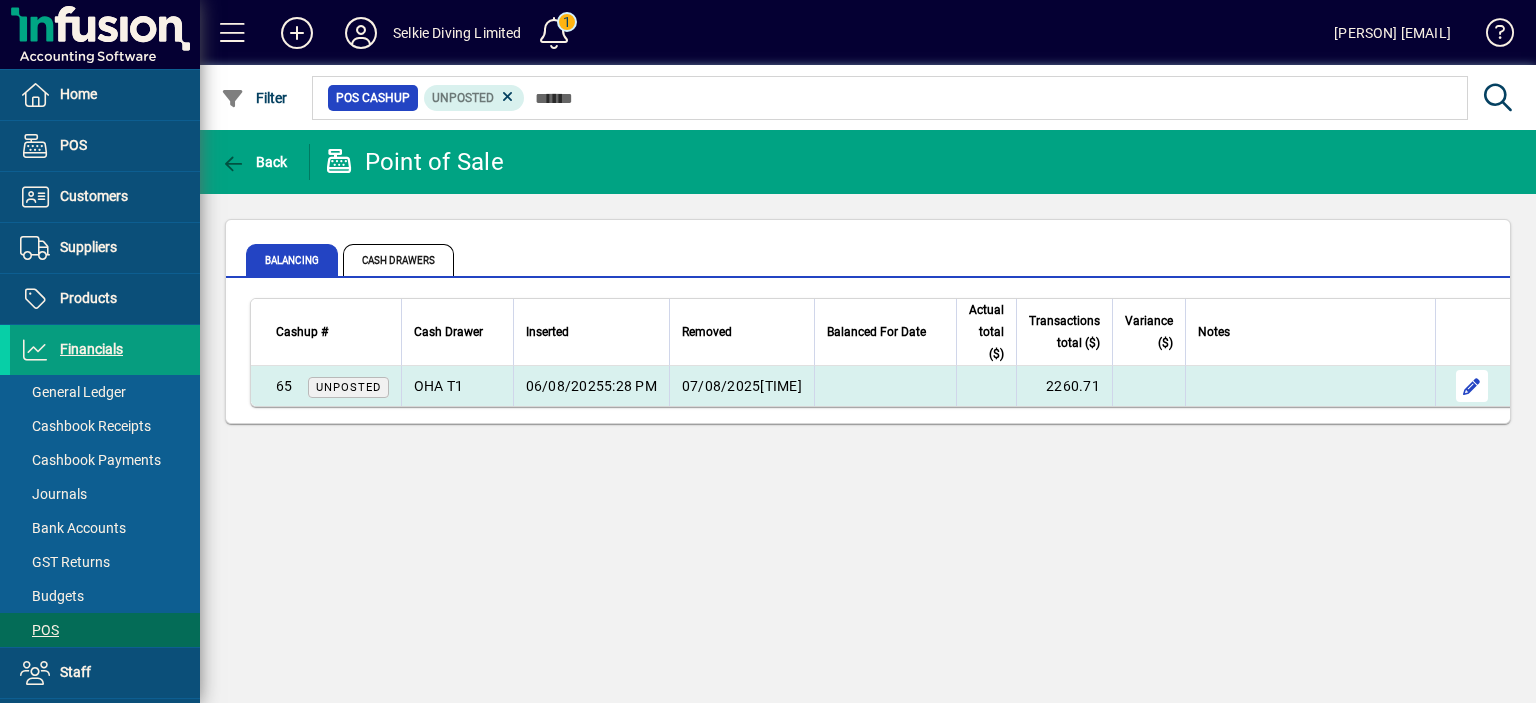 click at bounding box center (1472, 386) 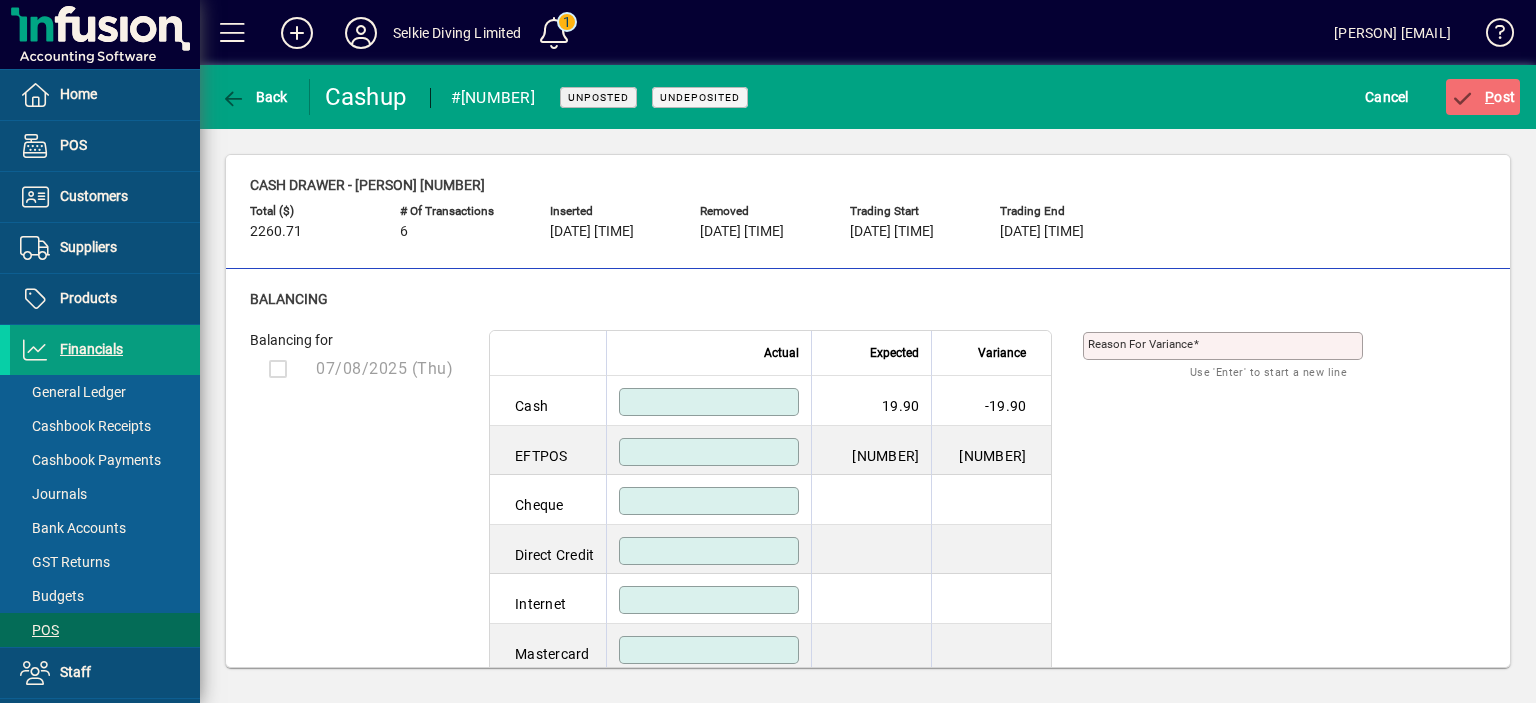 click at bounding box center [711, 402] 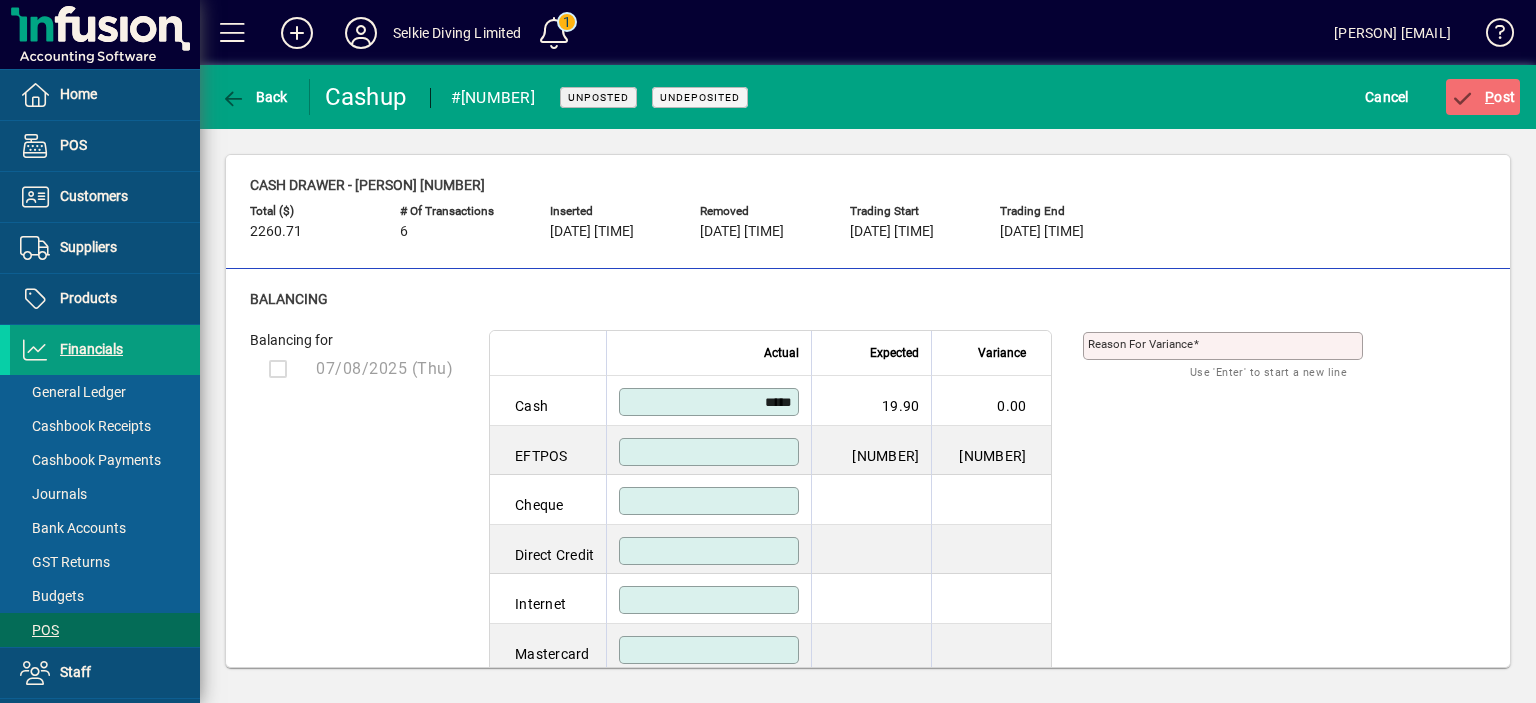 type on "*****" 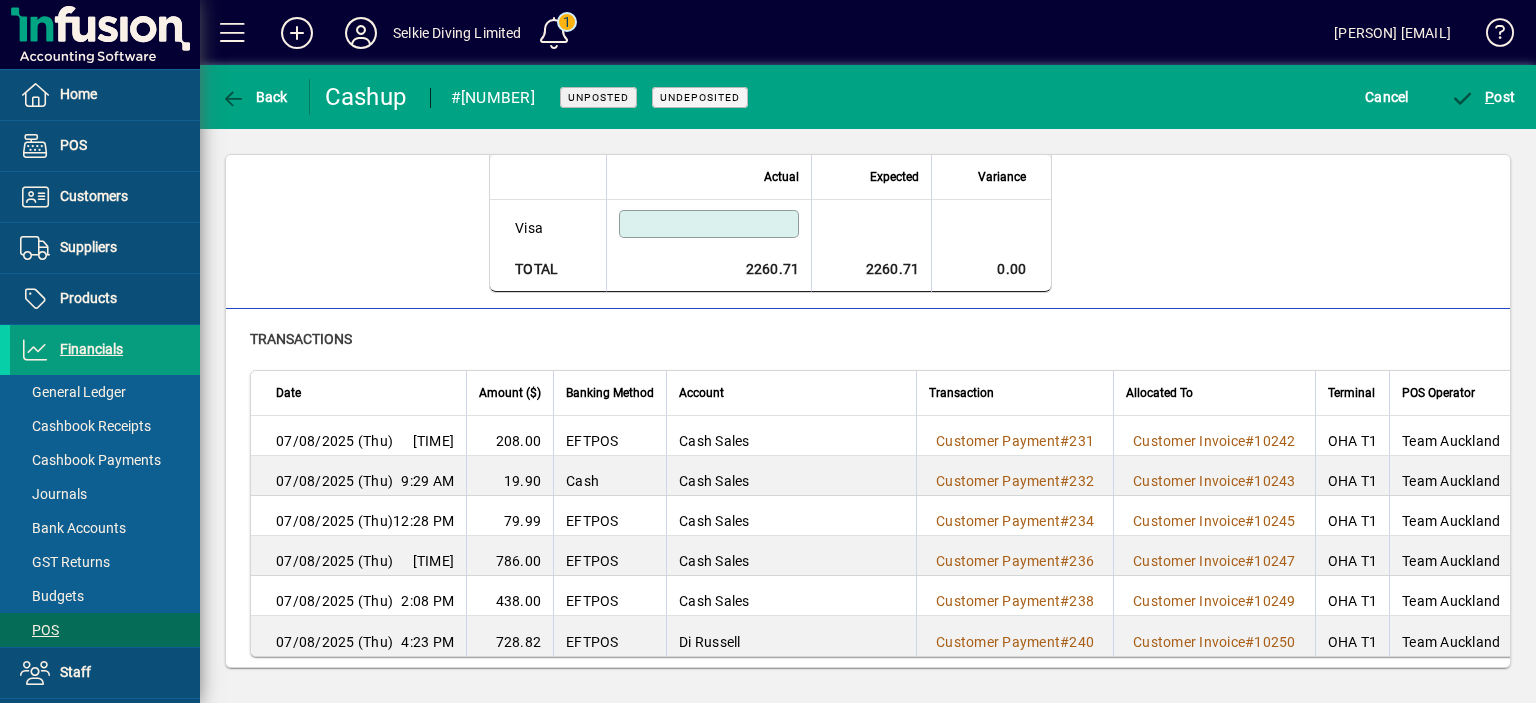 scroll, scrollTop: 0, scrollLeft: 0, axis: both 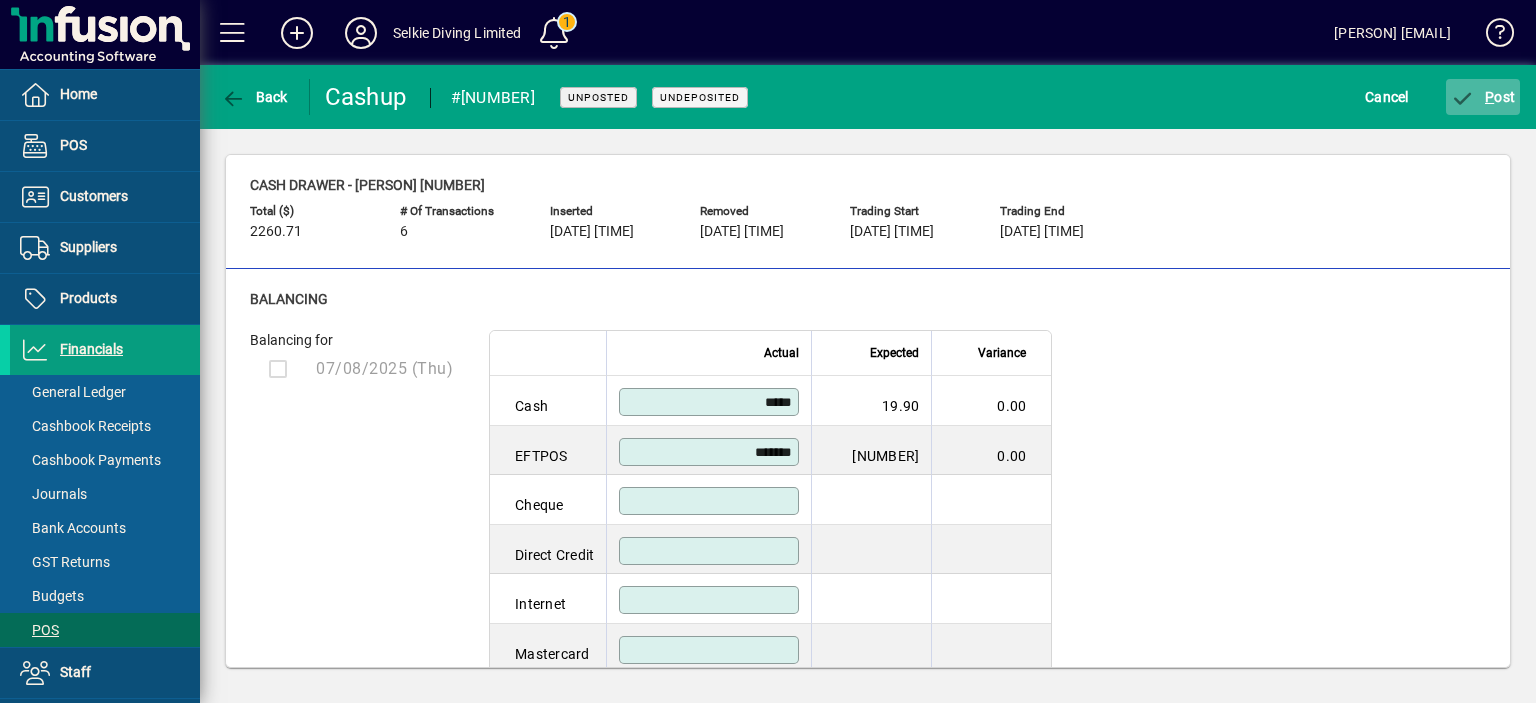 type on "*******" 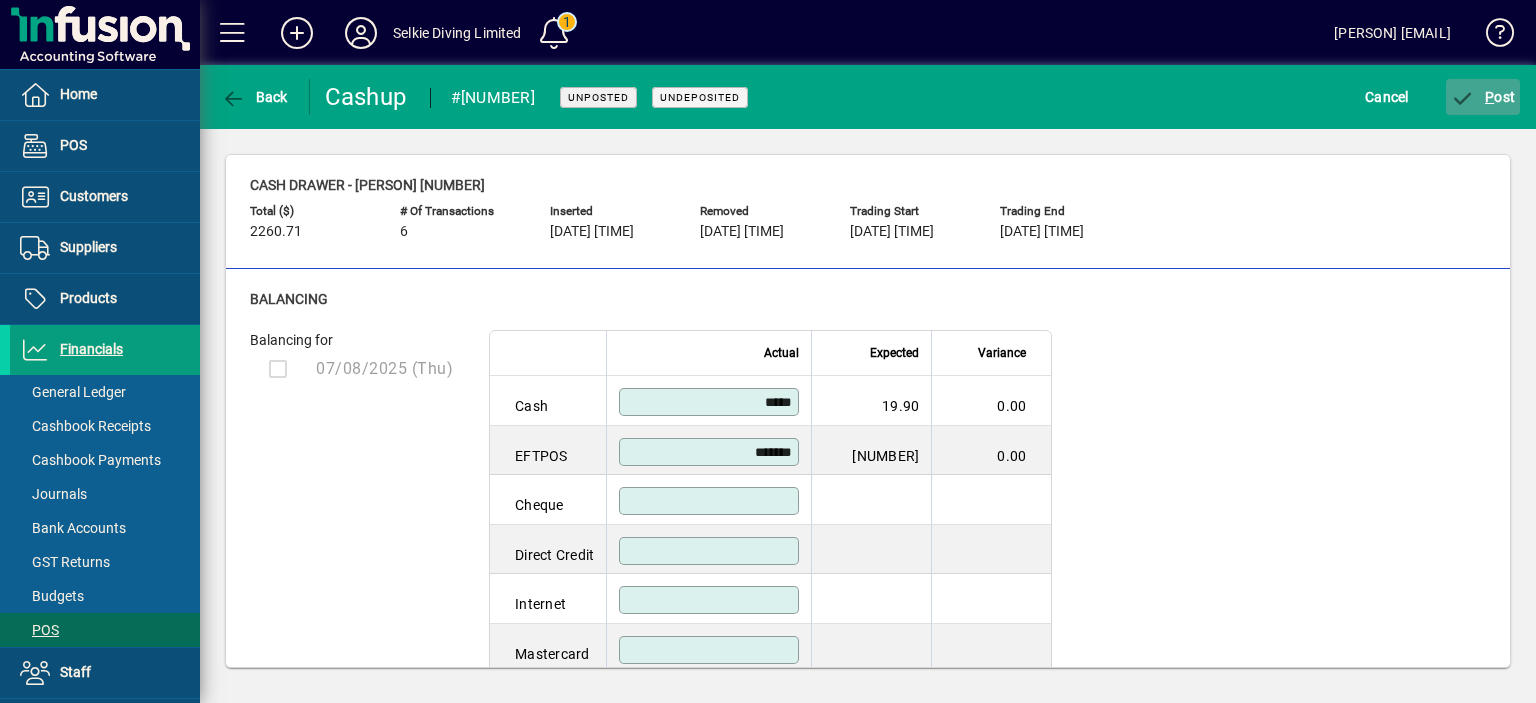 click 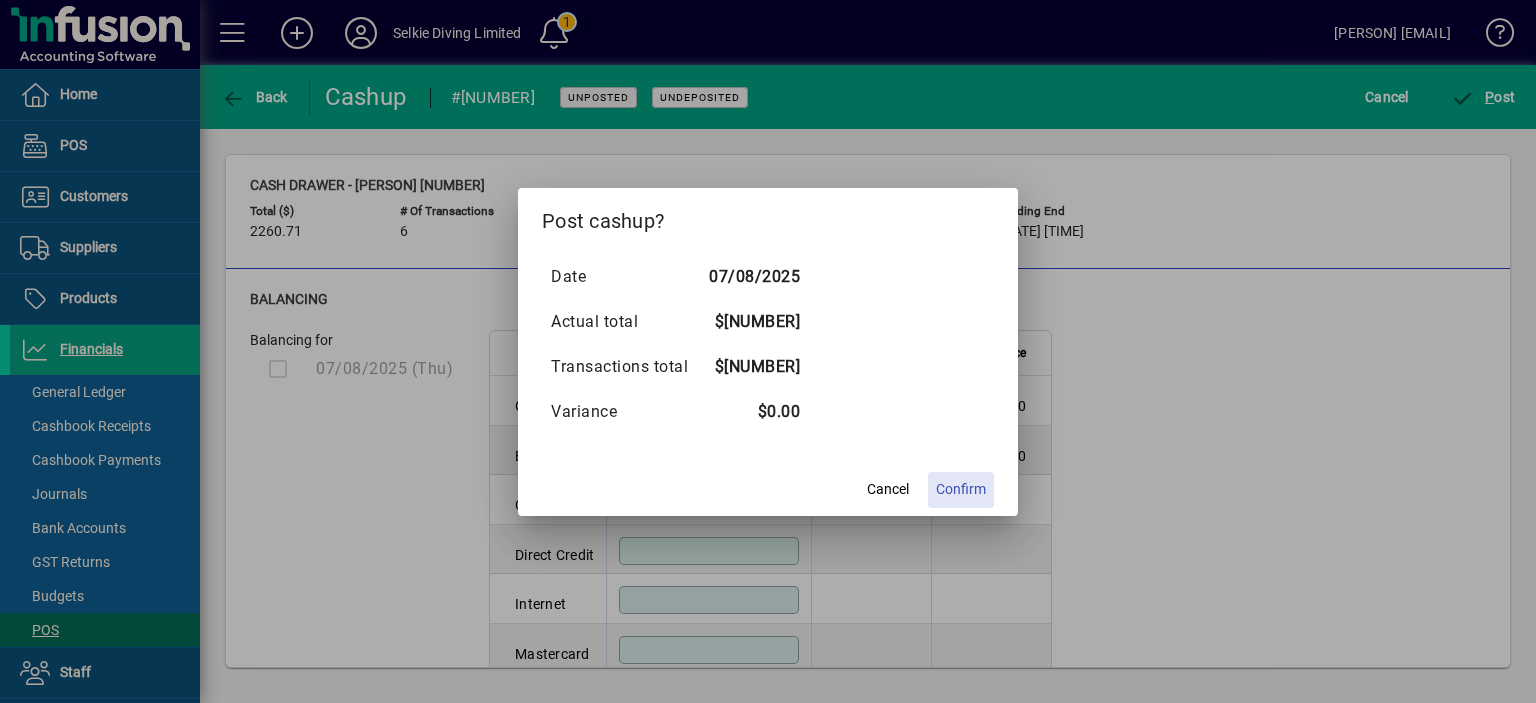 click on "Confirm" 